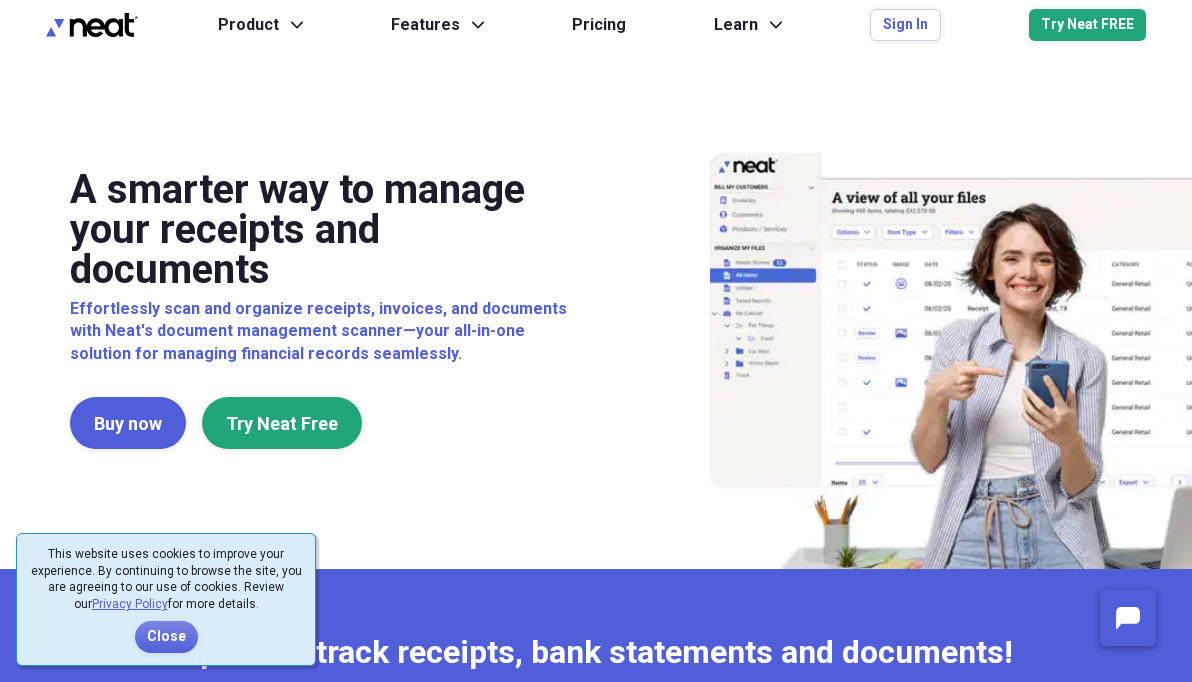 scroll, scrollTop: 0, scrollLeft: 0, axis: both 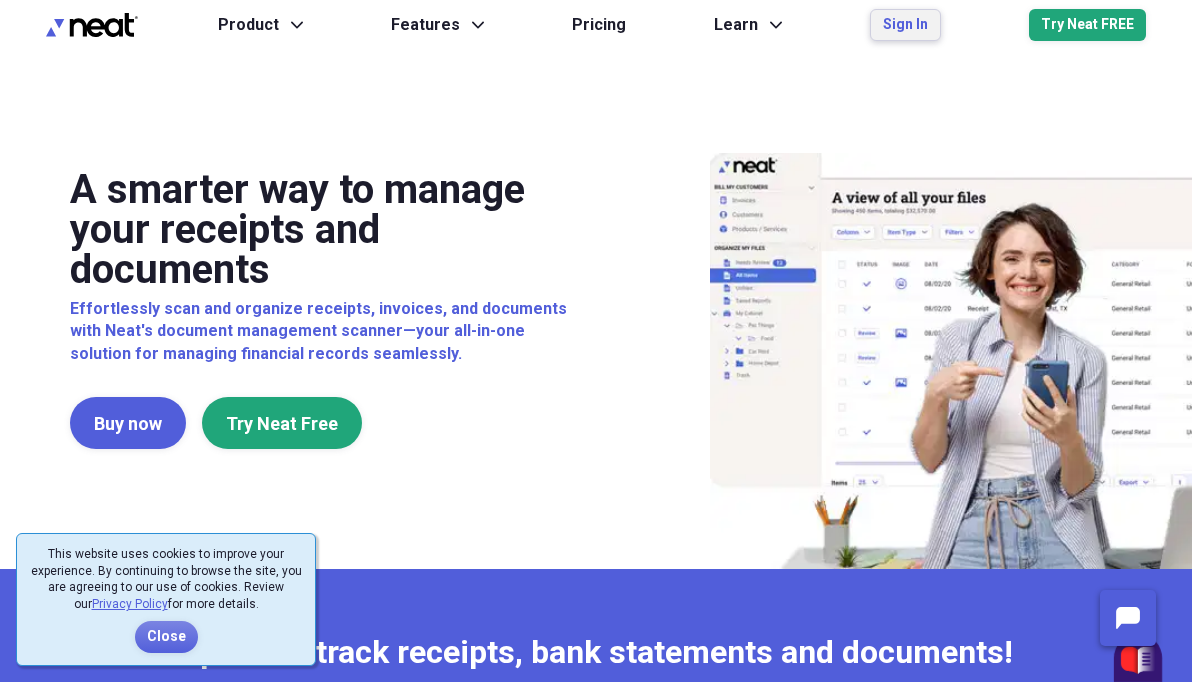 click on "Sign In" at bounding box center [905, 25] 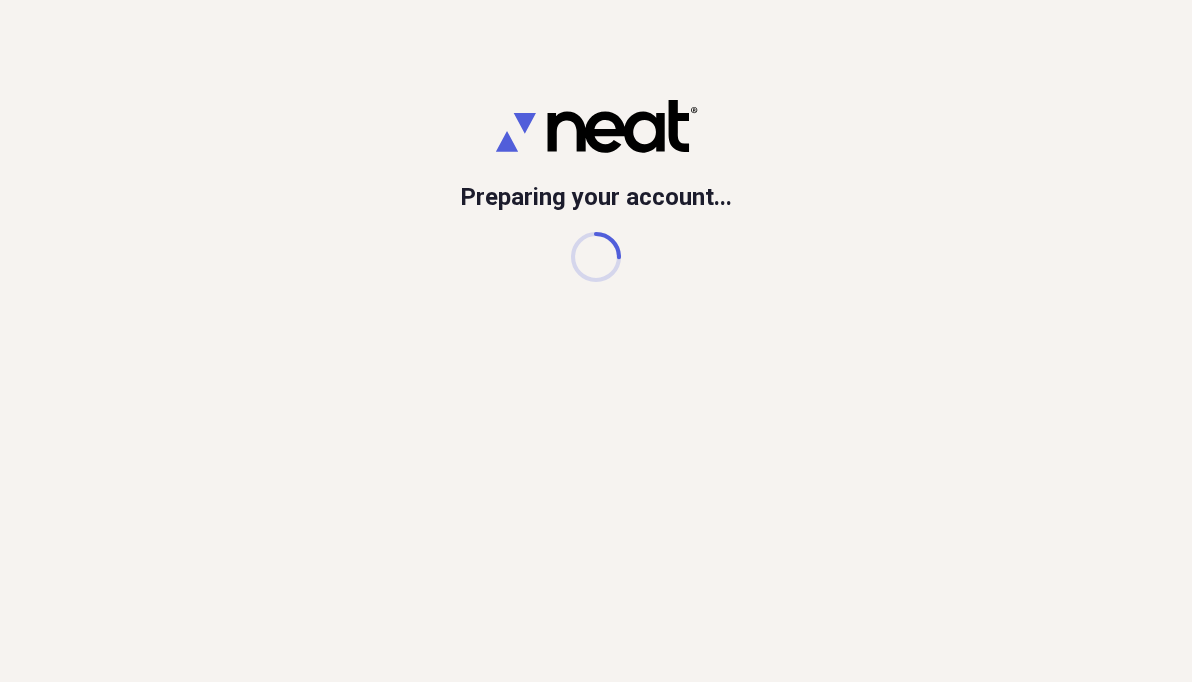 scroll, scrollTop: 0, scrollLeft: 0, axis: both 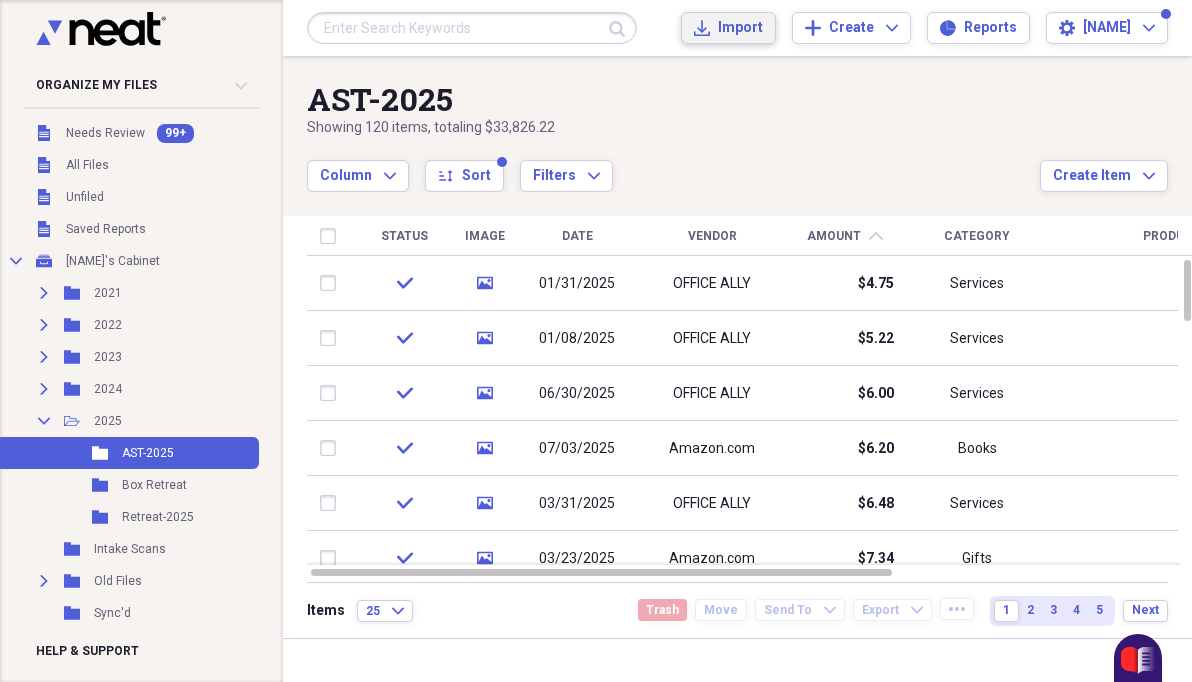click on "Import" at bounding box center (740, 28) 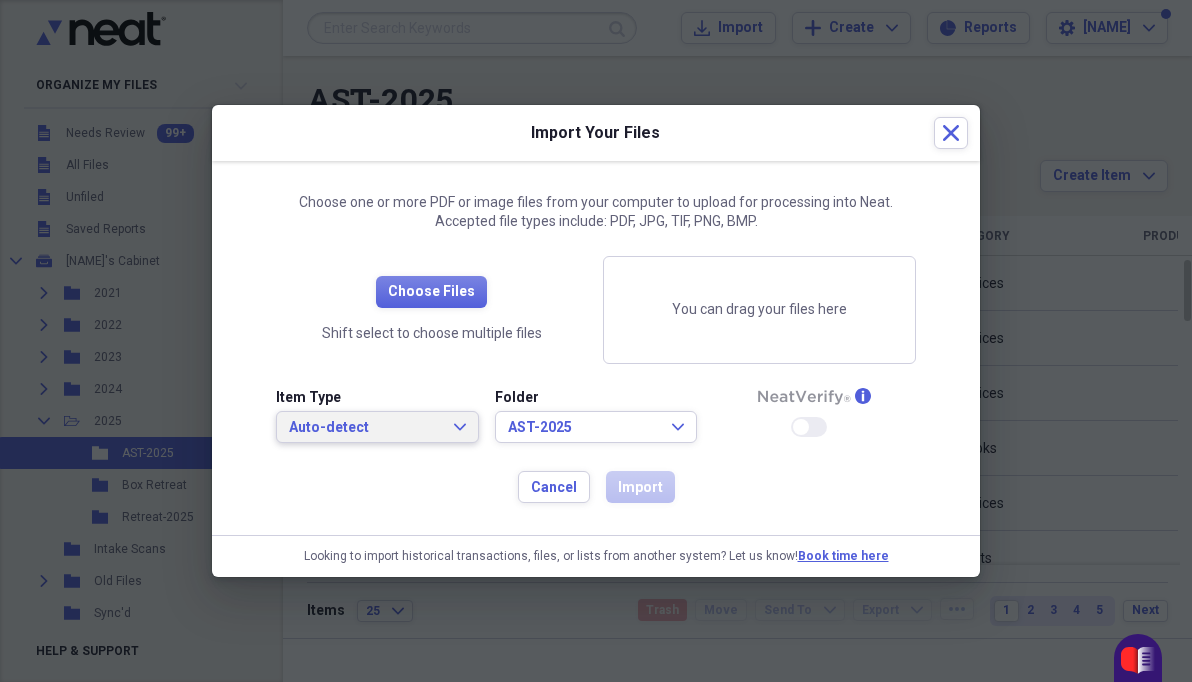 click on "Expand" 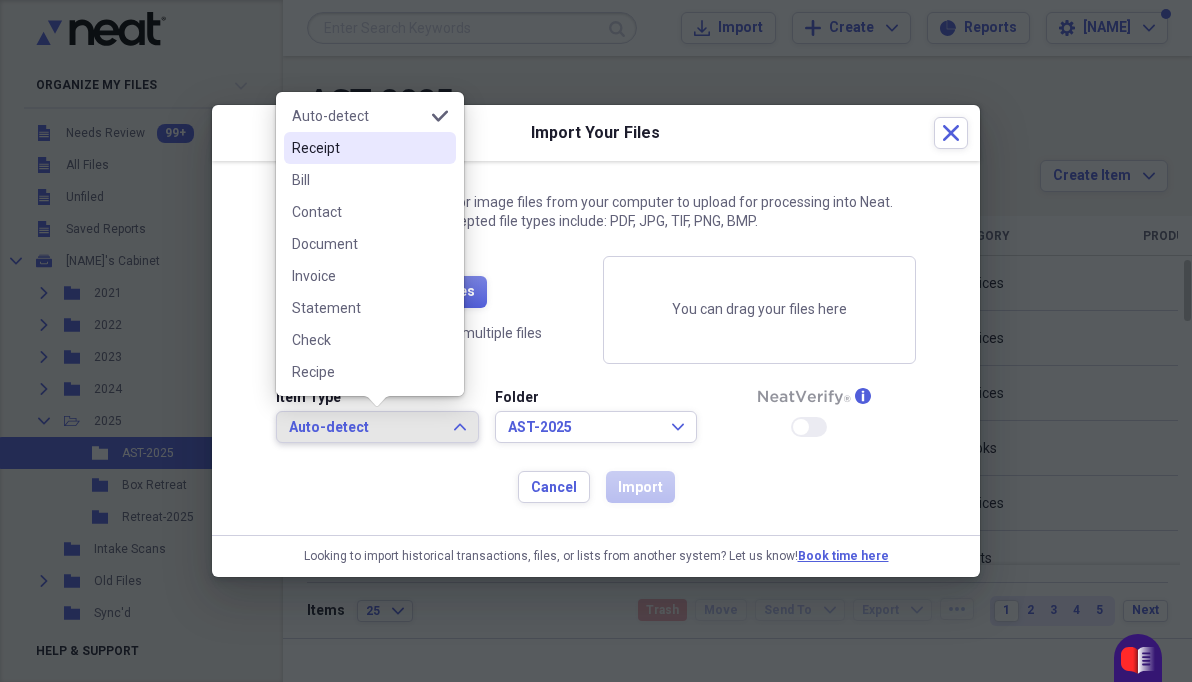 click on "Receipt" at bounding box center [358, 148] 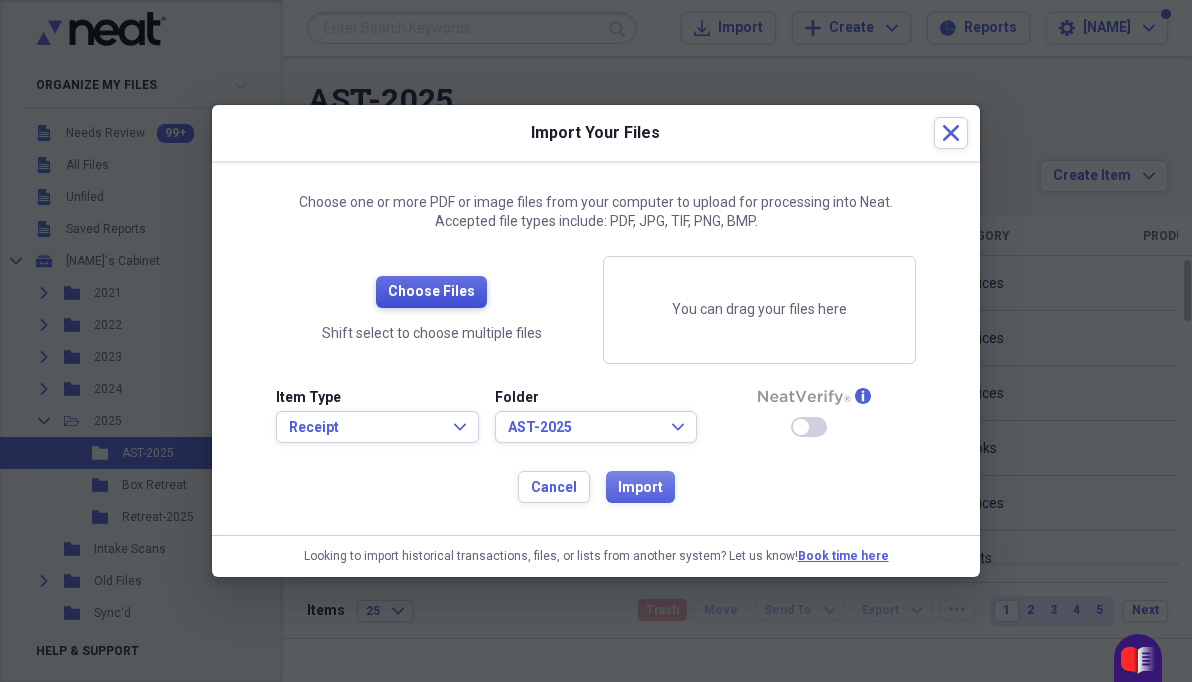 click on "Choose Files" at bounding box center [431, 292] 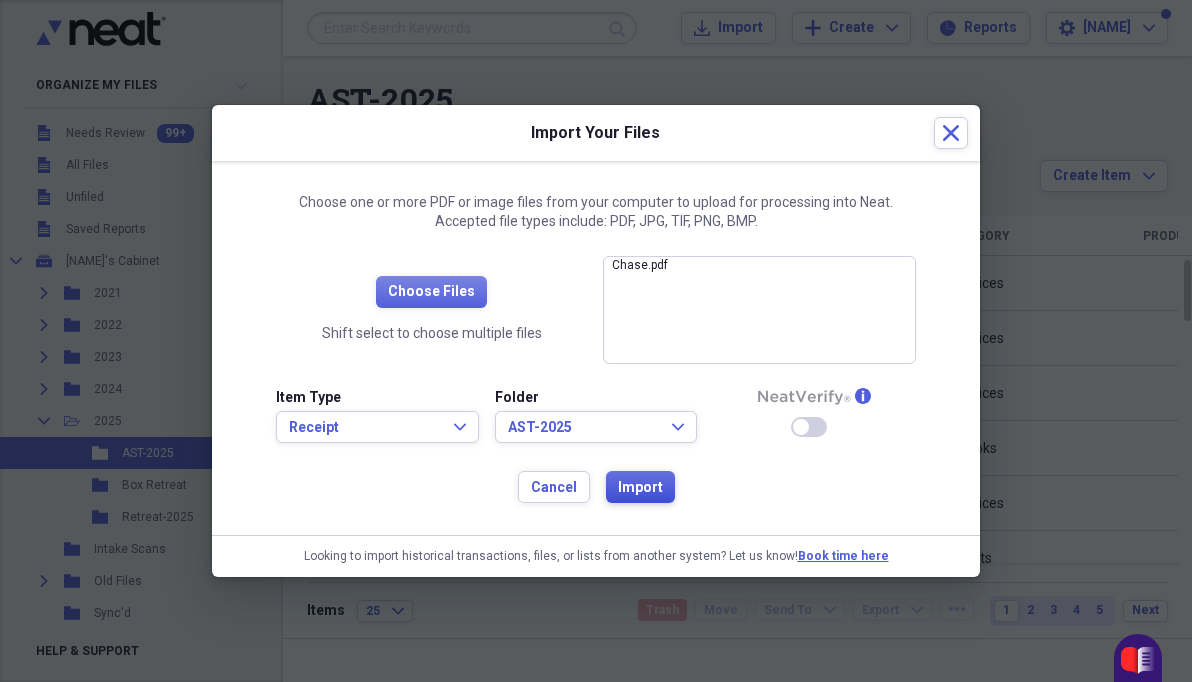 click on "Import" at bounding box center [640, 488] 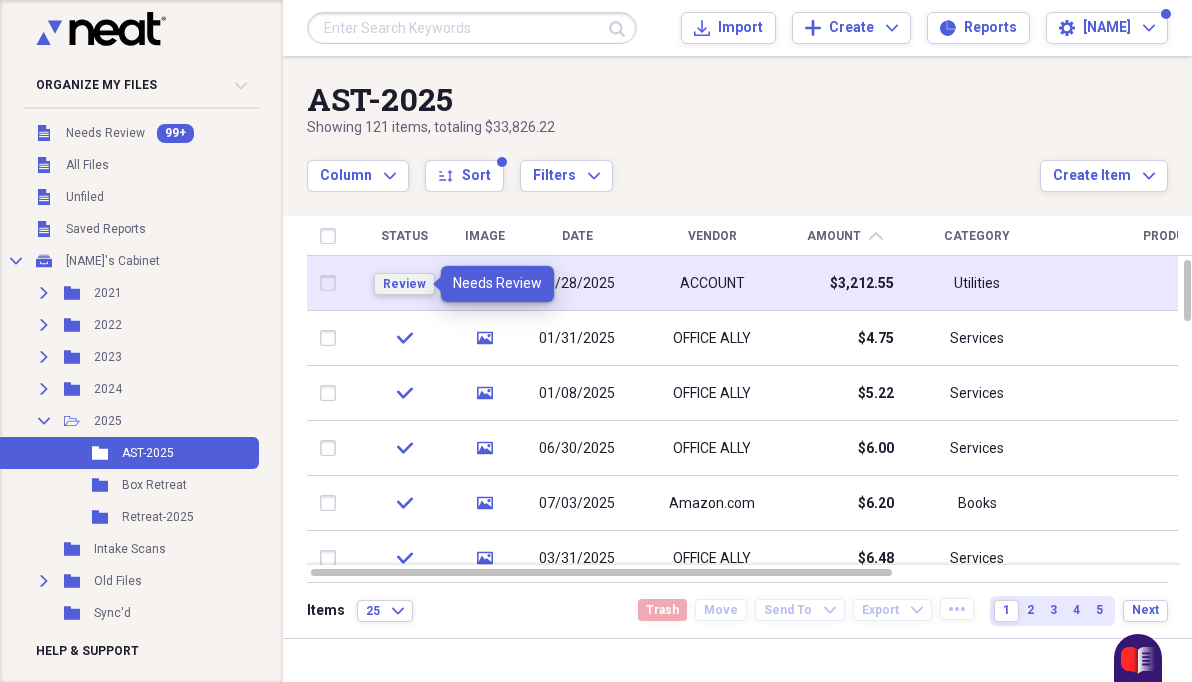 click on "Review" at bounding box center (404, 284) 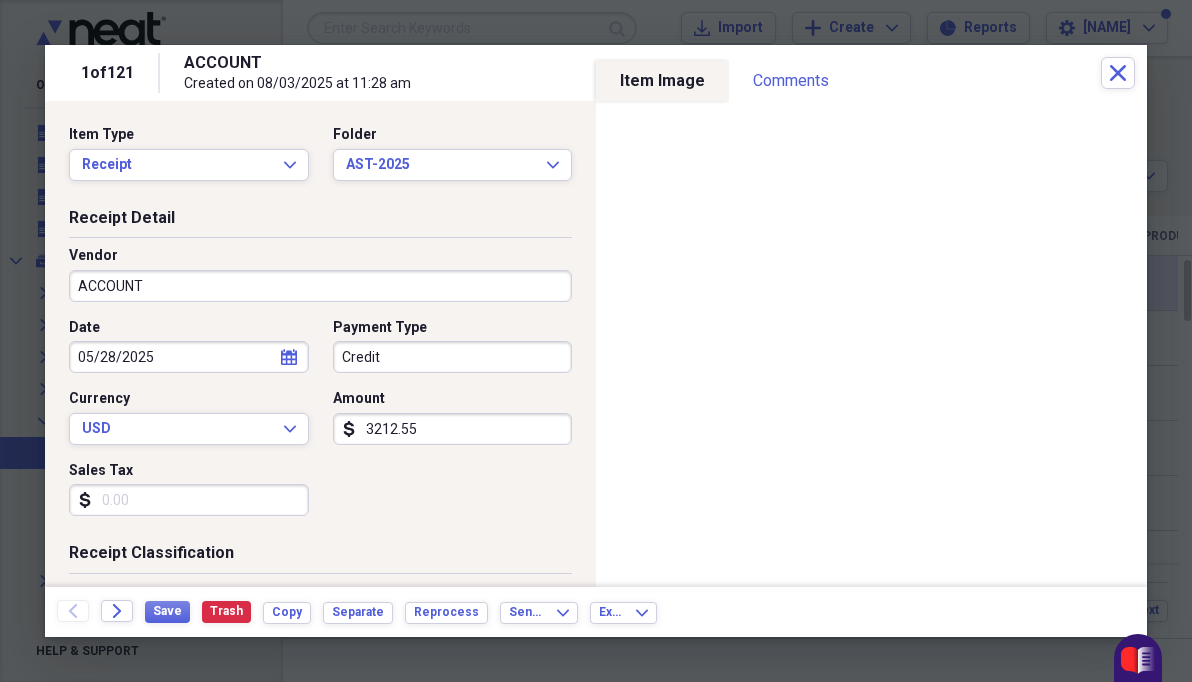 click on "ACCOUNT" at bounding box center (320, 286) 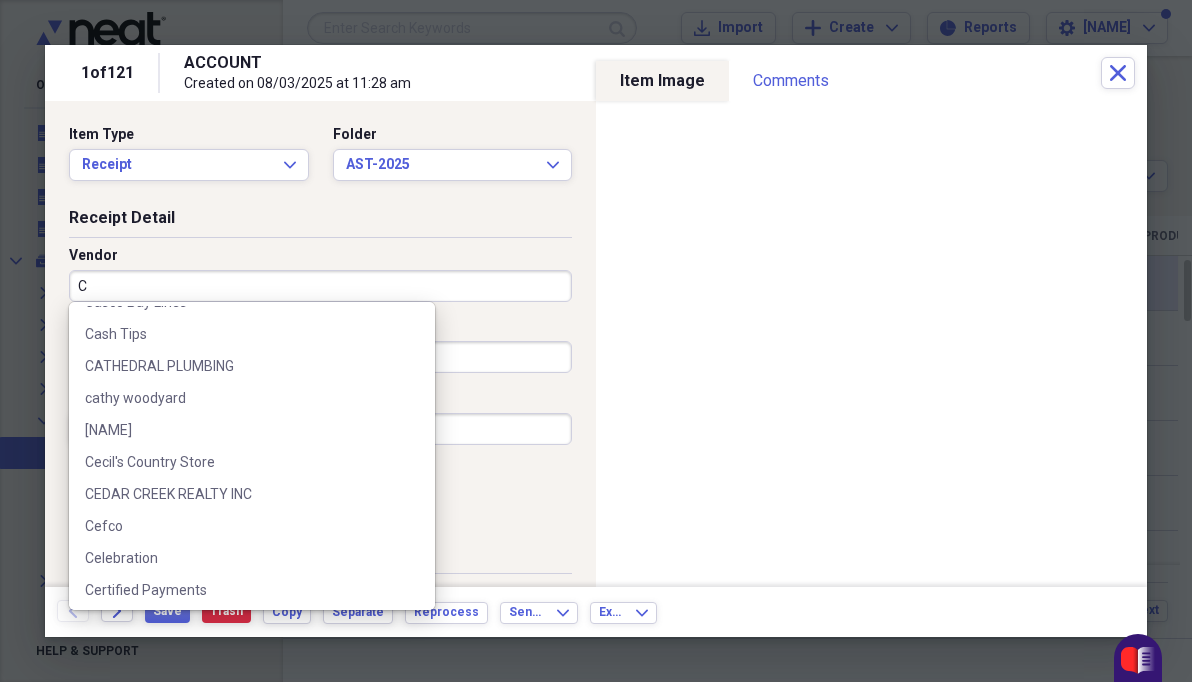 scroll, scrollTop: 0, scrollLeft: 0, axis: both 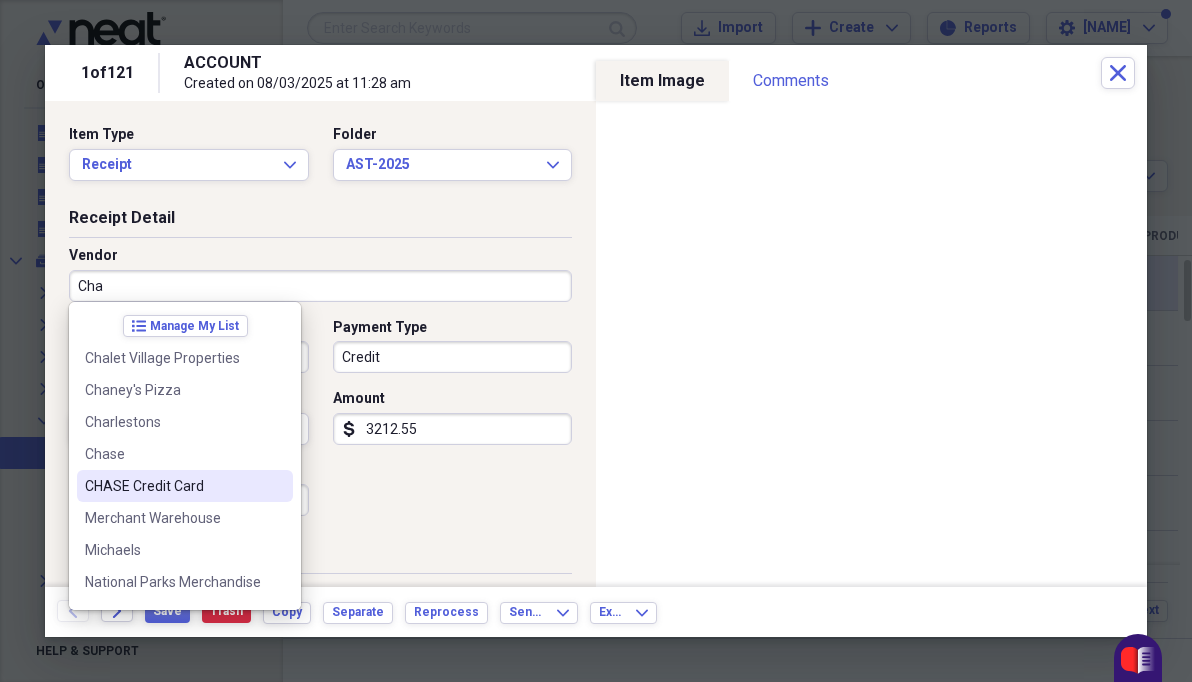 click on "CHASE Credit Card" at bounding box center (173, 486) 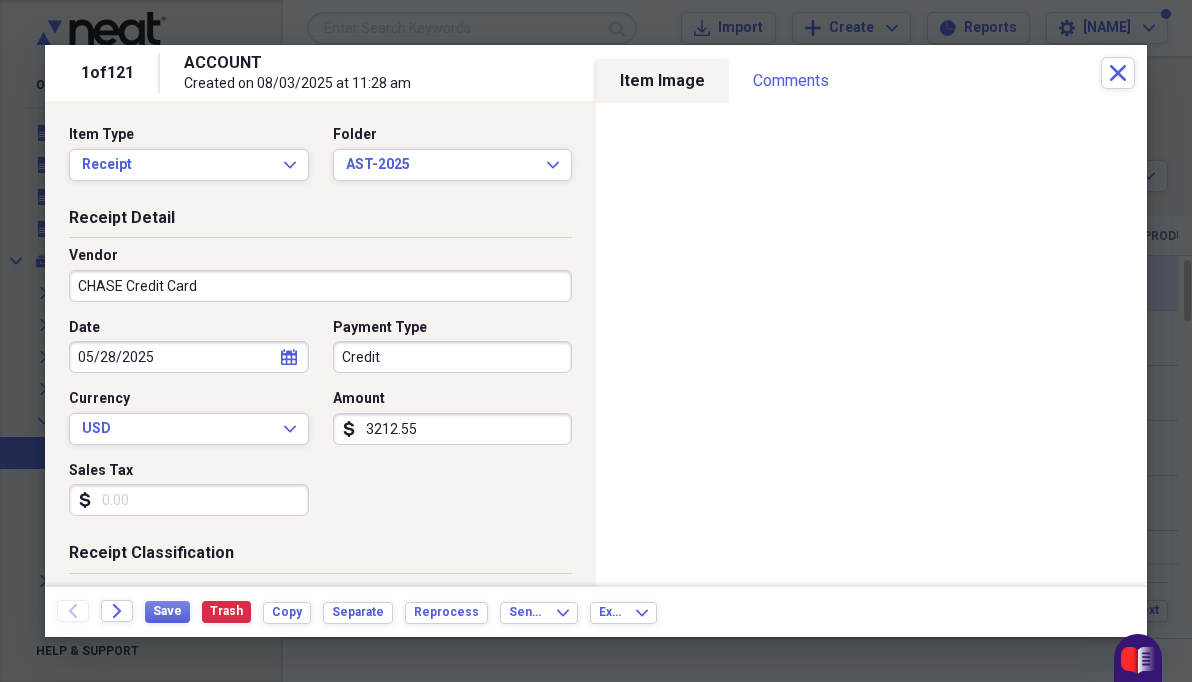 type on "Chase credit card" 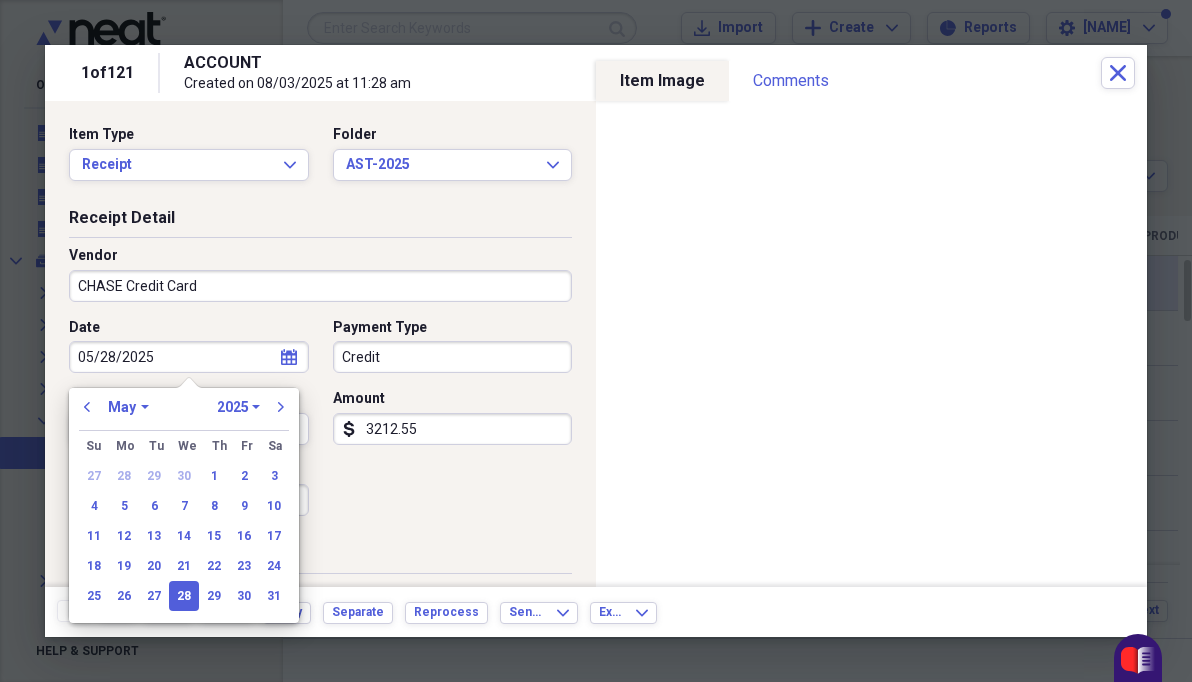 click on "January February March April May June July August September October November December" at bounding box center (128, 407) 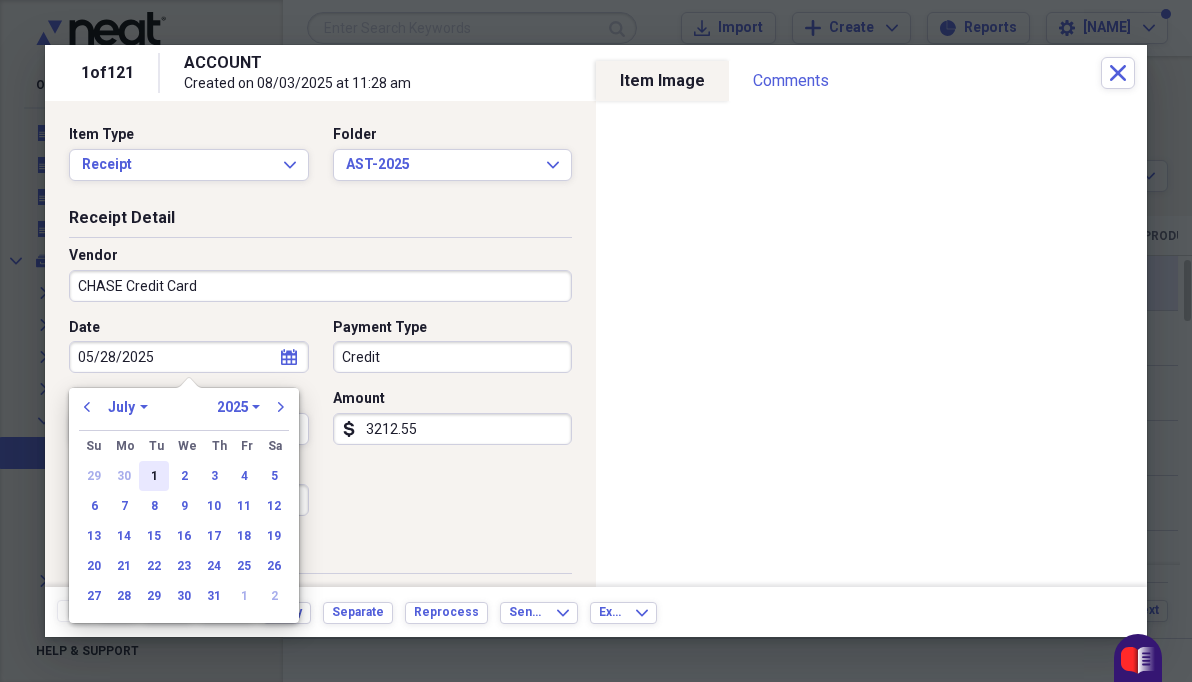 click on "1" at bounding box center [154, 476] 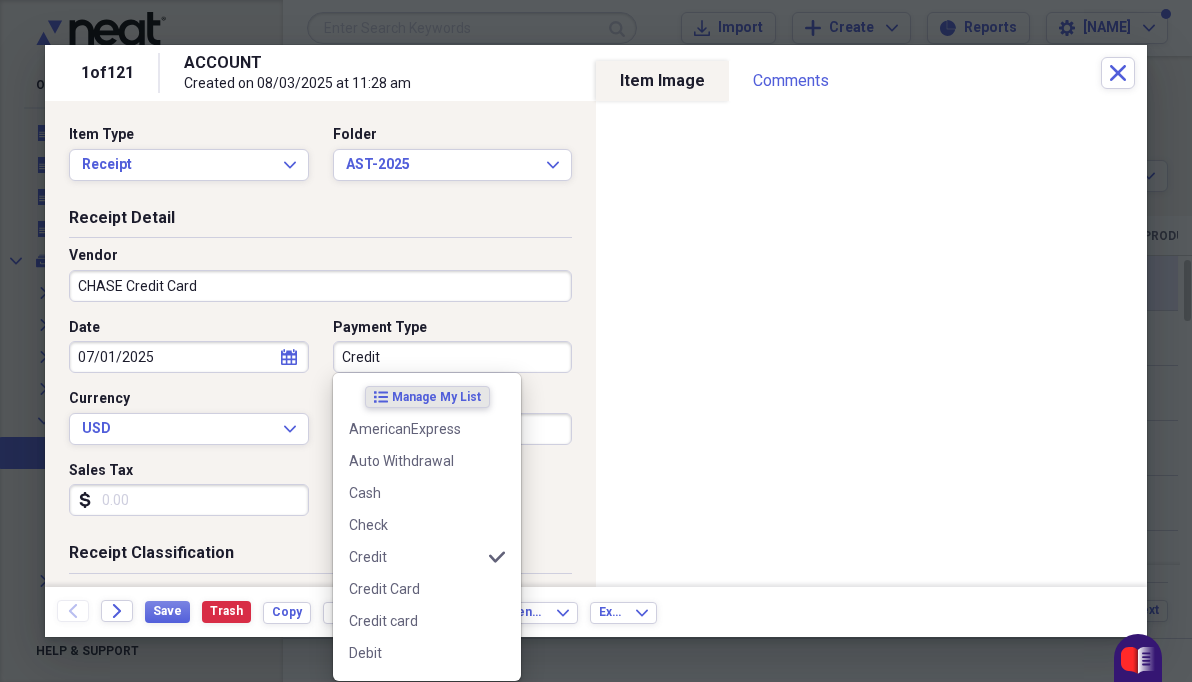 click on "Credit" at bounding box center [453, 357] 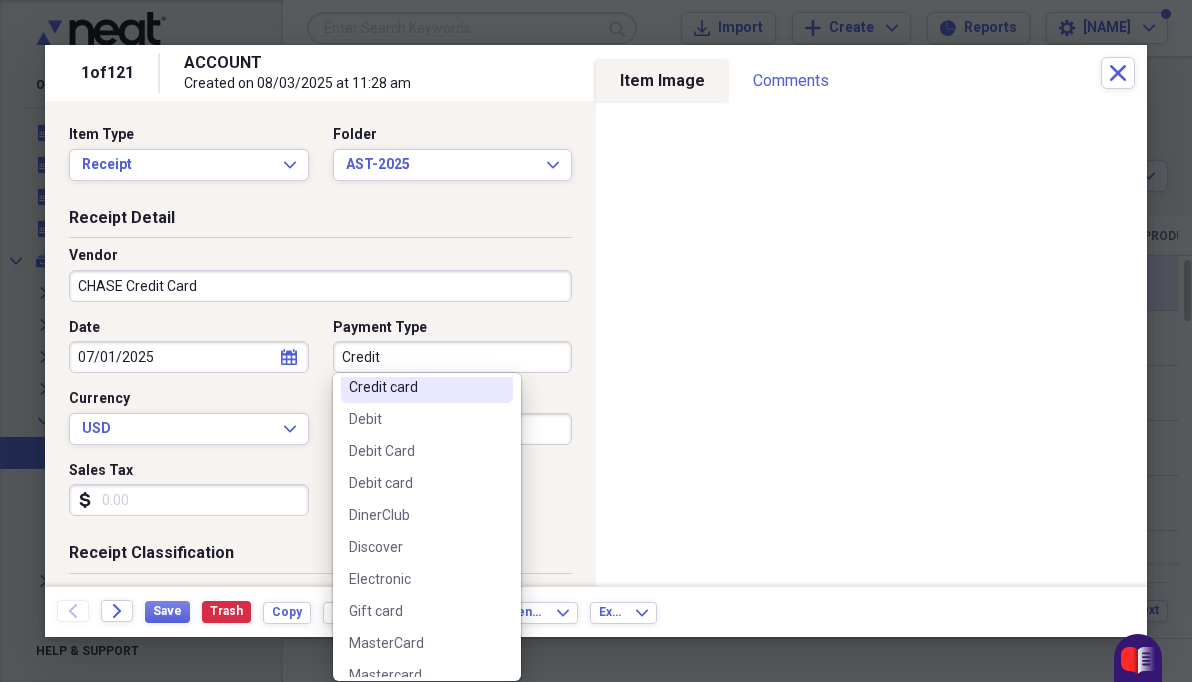 scroll, scrollTop: 249, scrollLeft: 0, axis: vertical 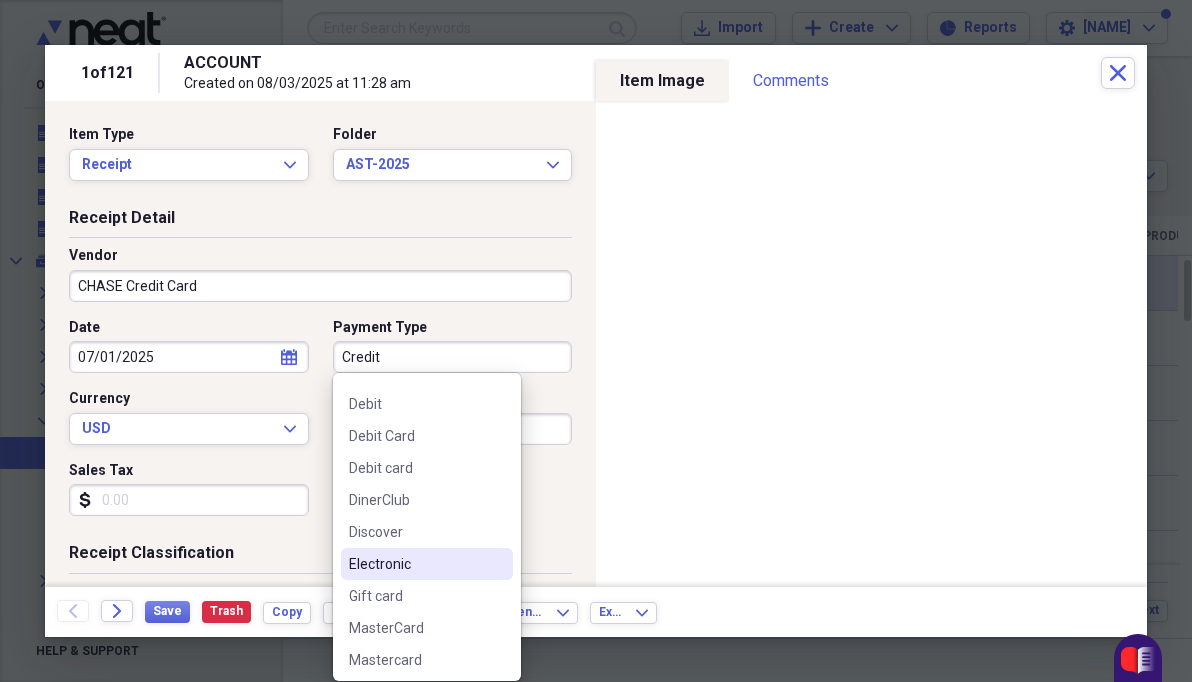 click on "Electronic" at bounding box center (415, 564) 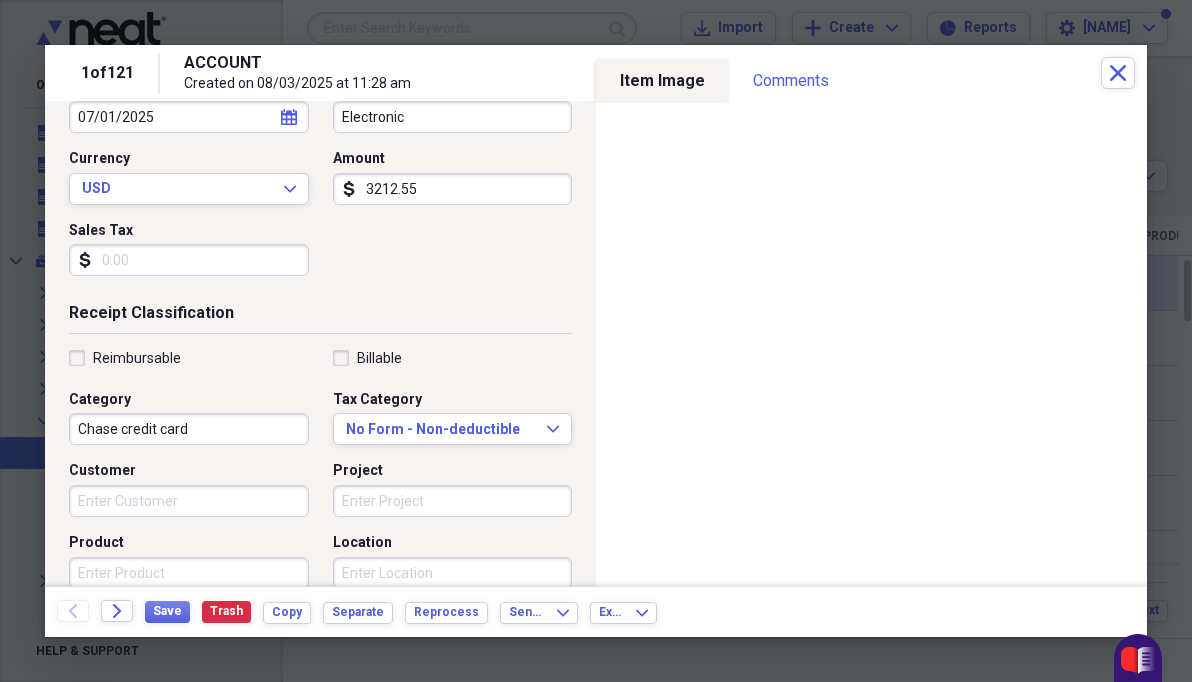 scroll, scrollTop: 242, scrollLeft: 0, axis: vertical 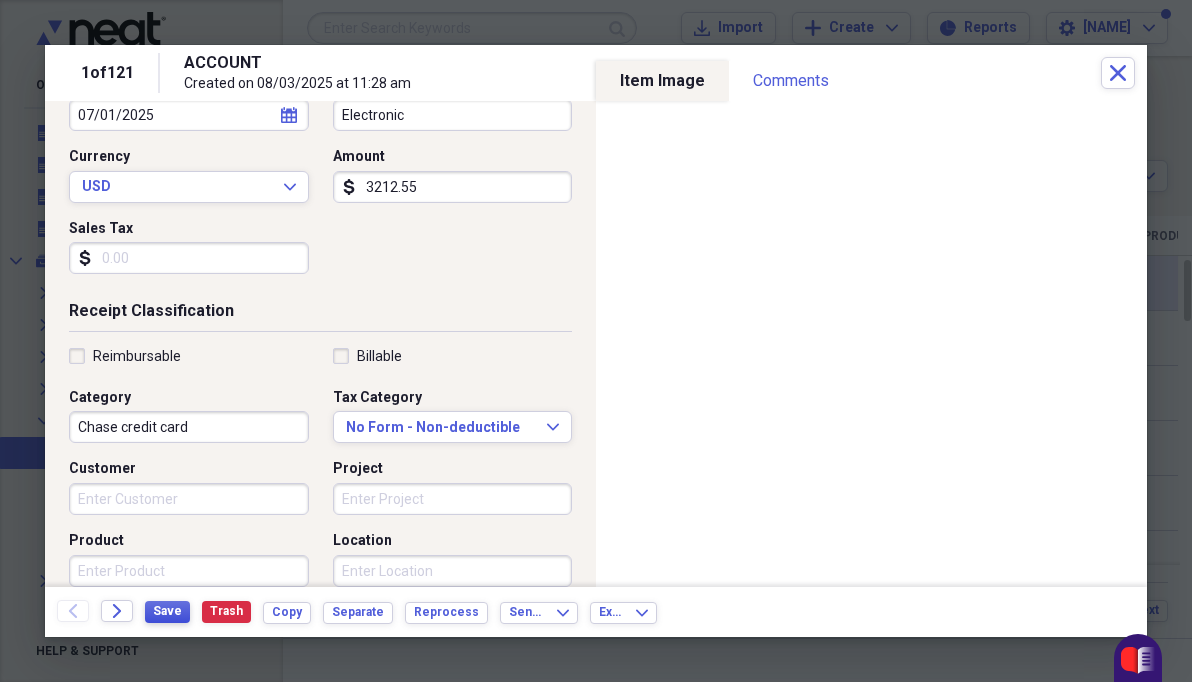 click on "Save" at bounding box center (167, 611) 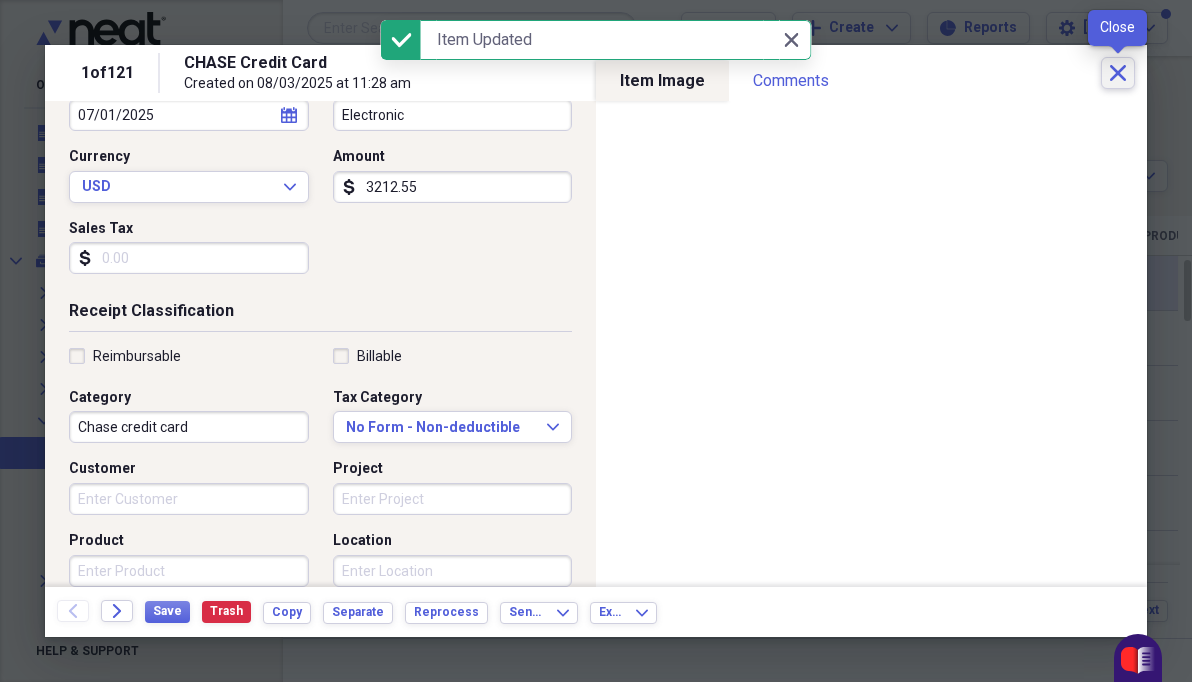 click 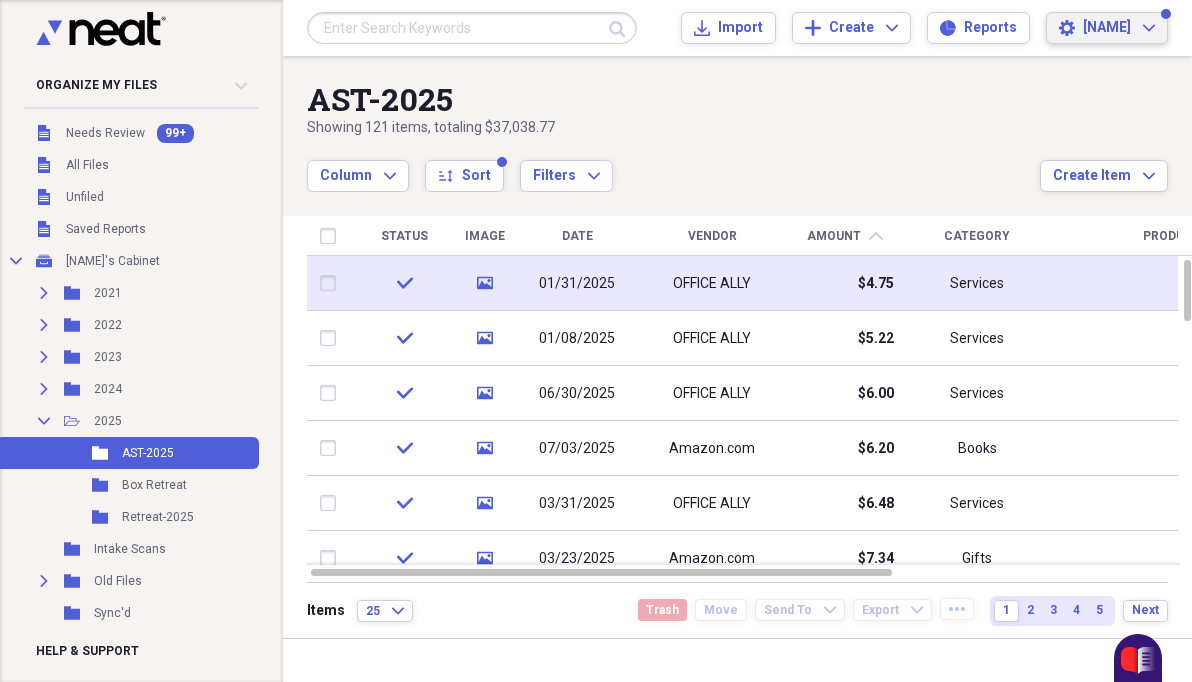 click on "Expand" 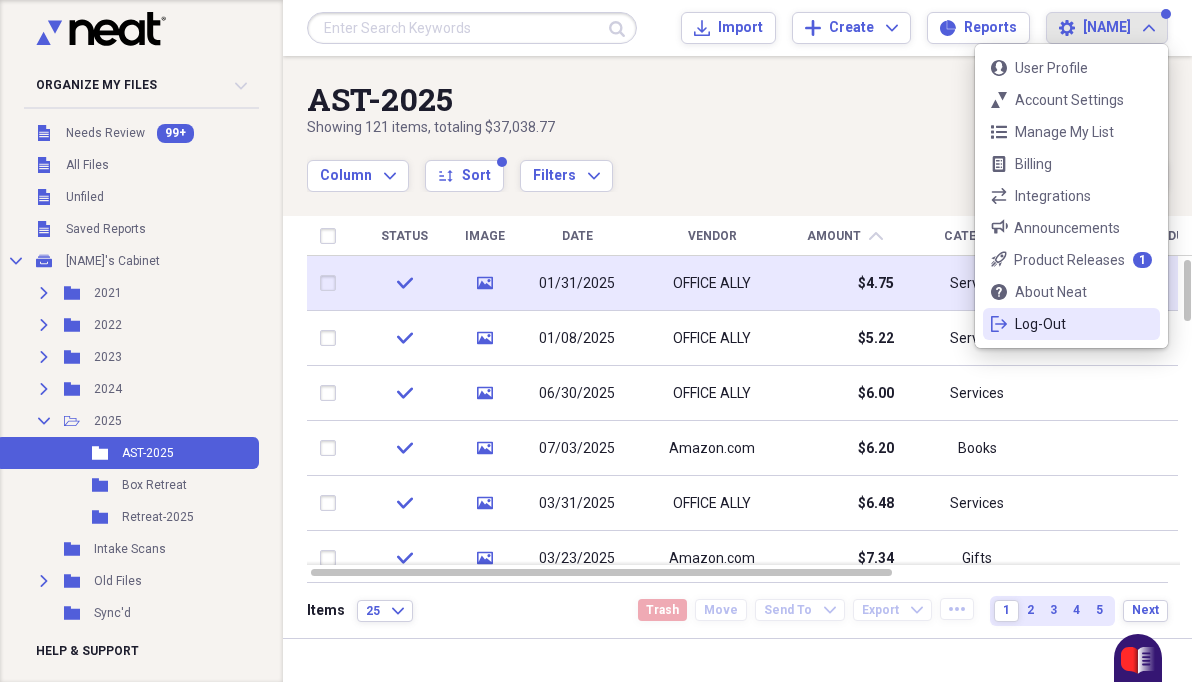 click on "Log-Out" at bounding box center (1071, 324) 